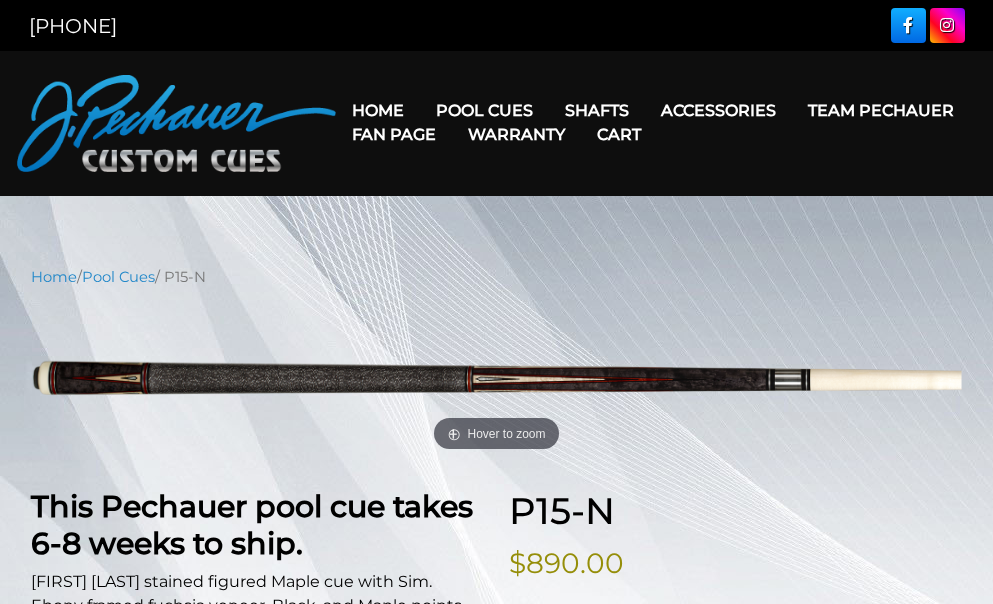 scroll, scrollTop: 0, scrollLeft: 0, axis: both 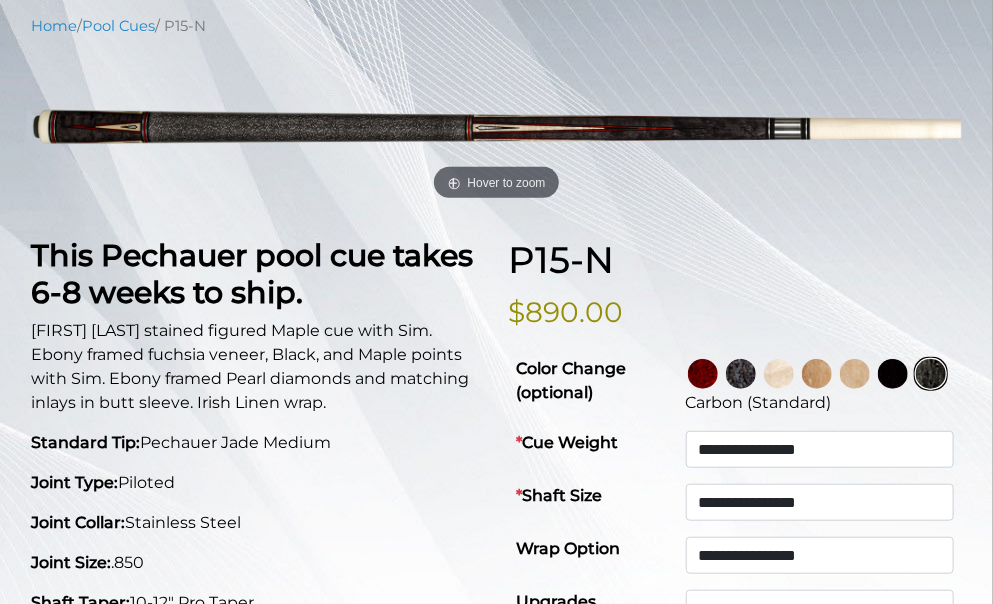click at bounding box center [703, 374] 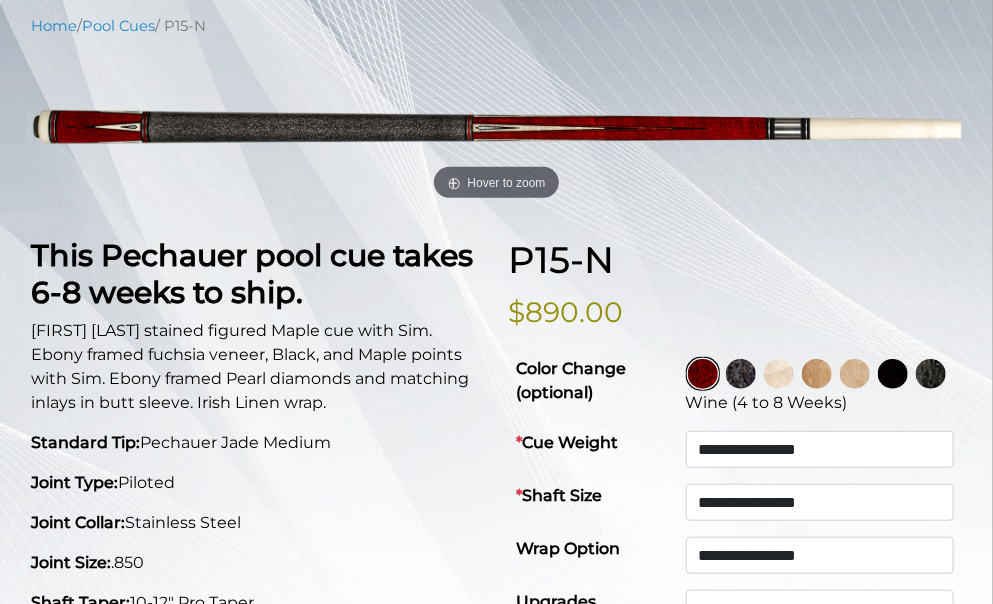 click at bounding box center [741, 374] 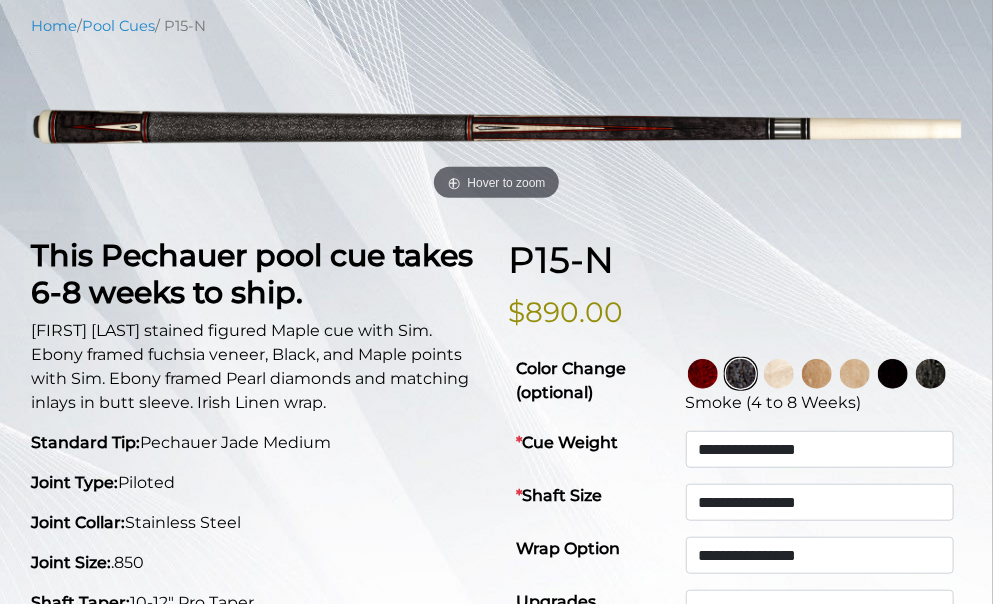 click at bounding box center [779, 374] 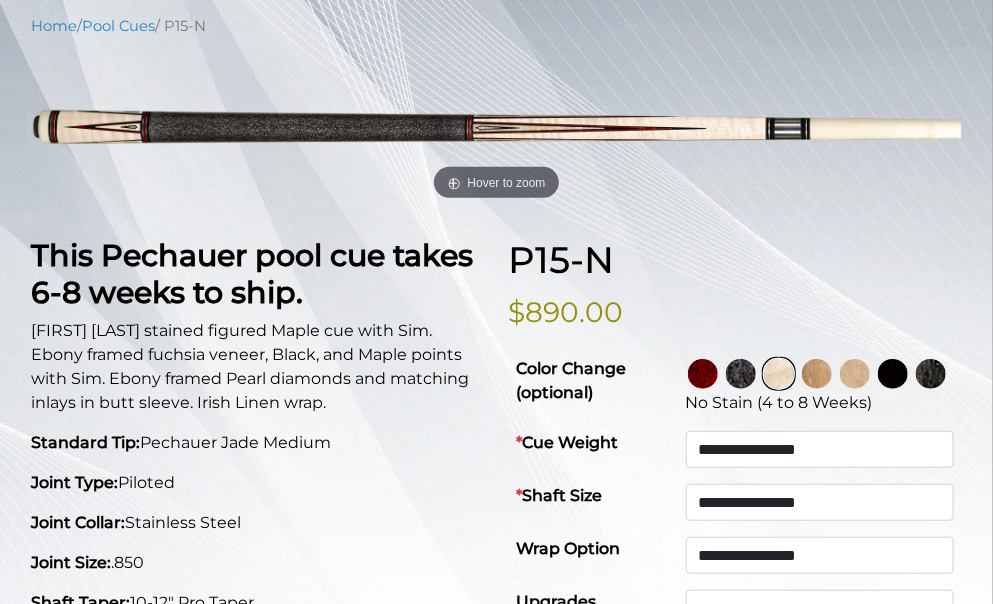 click at bounding box center [817, 374] 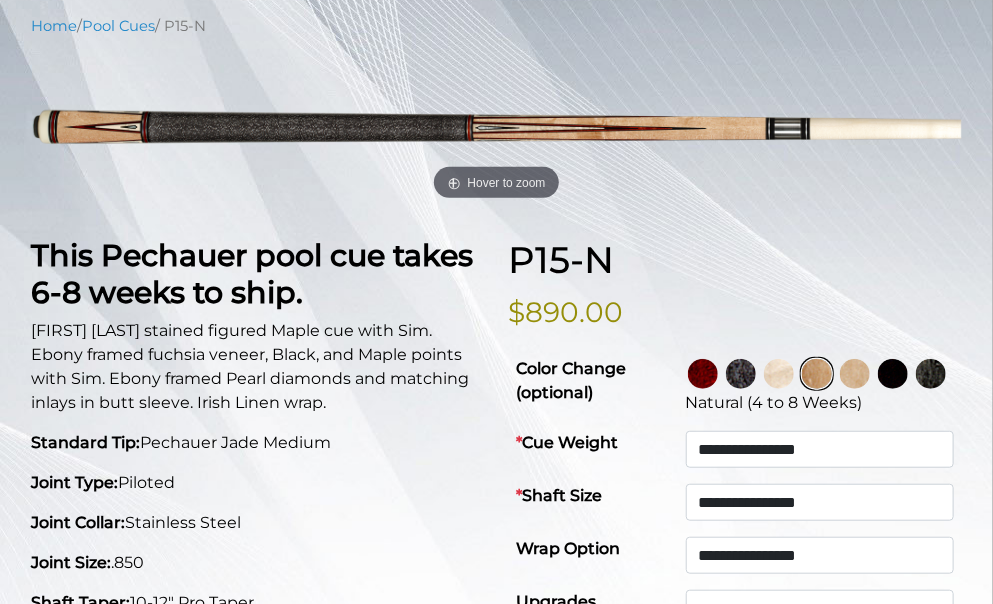 click at bounding box center (855, 374) 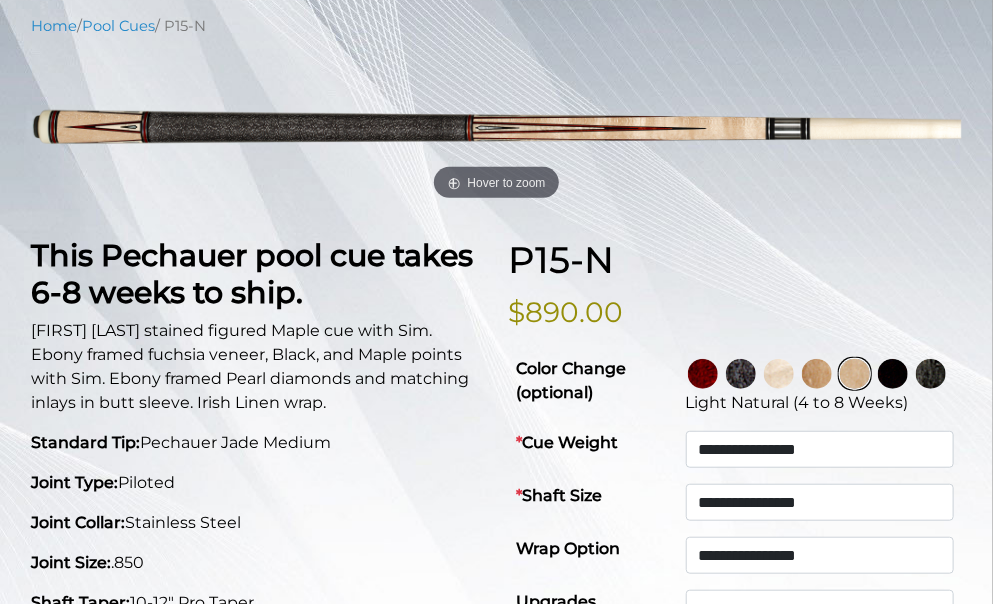 click at bounding box center [893, 374] 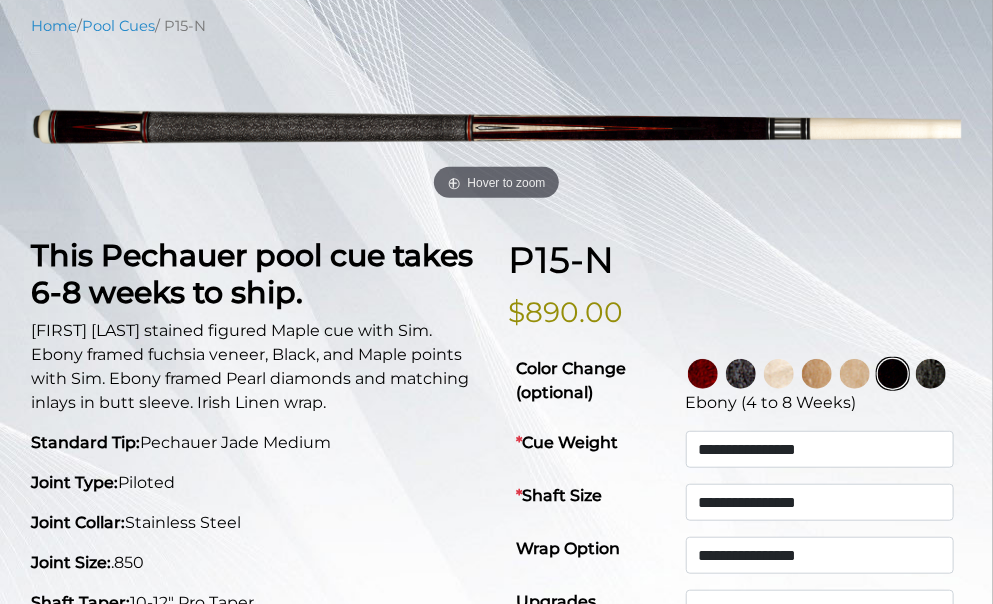 click at bounding box center (931, 374) 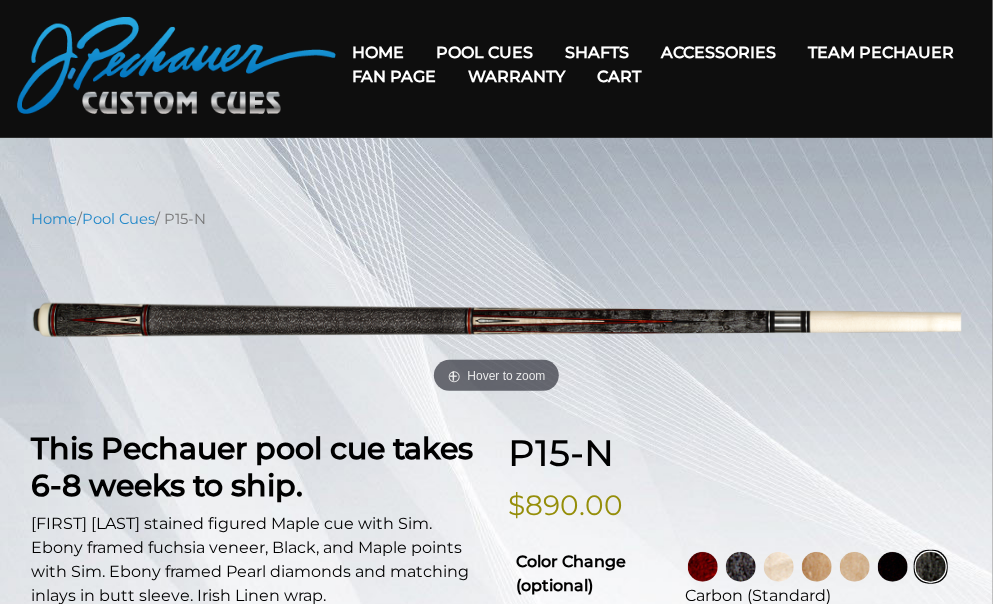 scroll, scrollTop: 0, scrollLeft: 0, axis: both 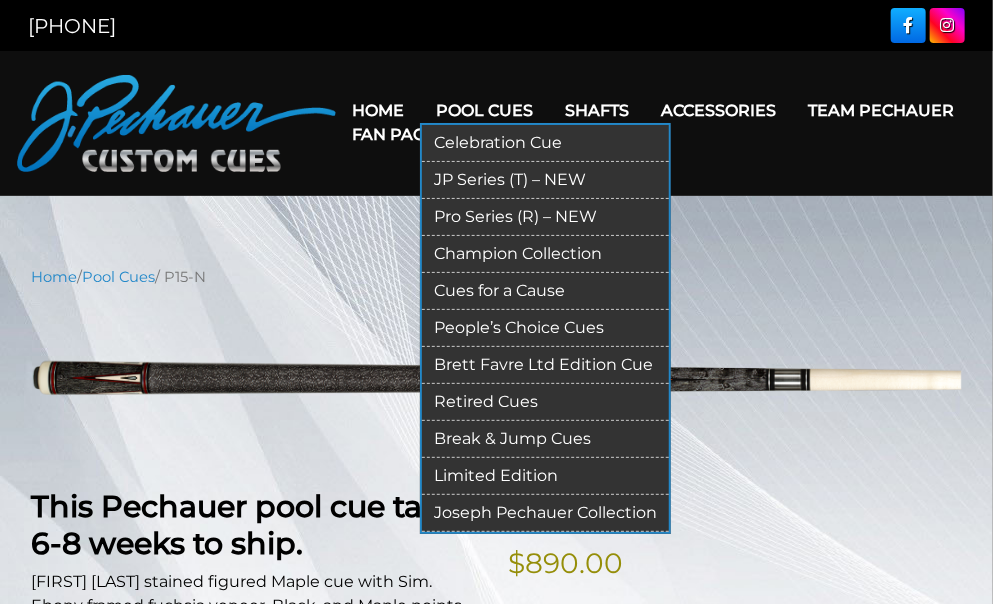 click on "People’s Choice Cues" at bounding box center (545, 328) 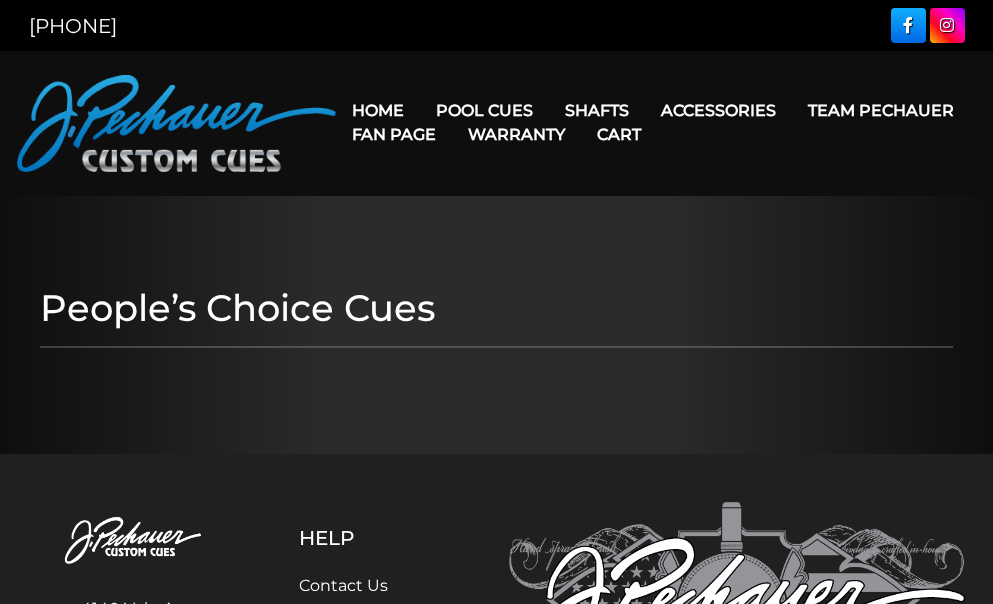 scroll, scrollTop: 0, scrollLeft: 0, axis: both 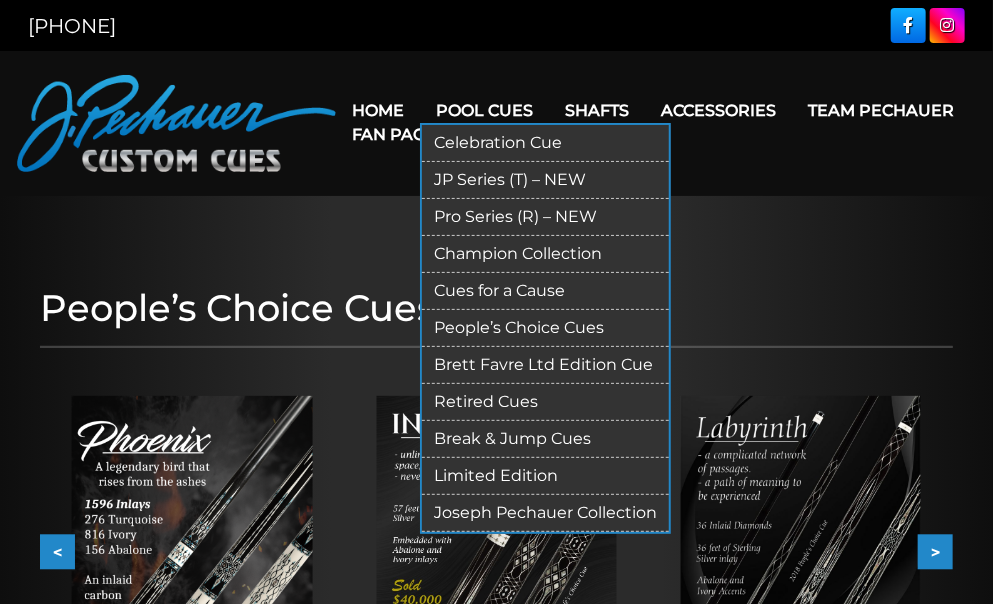 click on "Champion Collection" at bounding box center (545, 254) 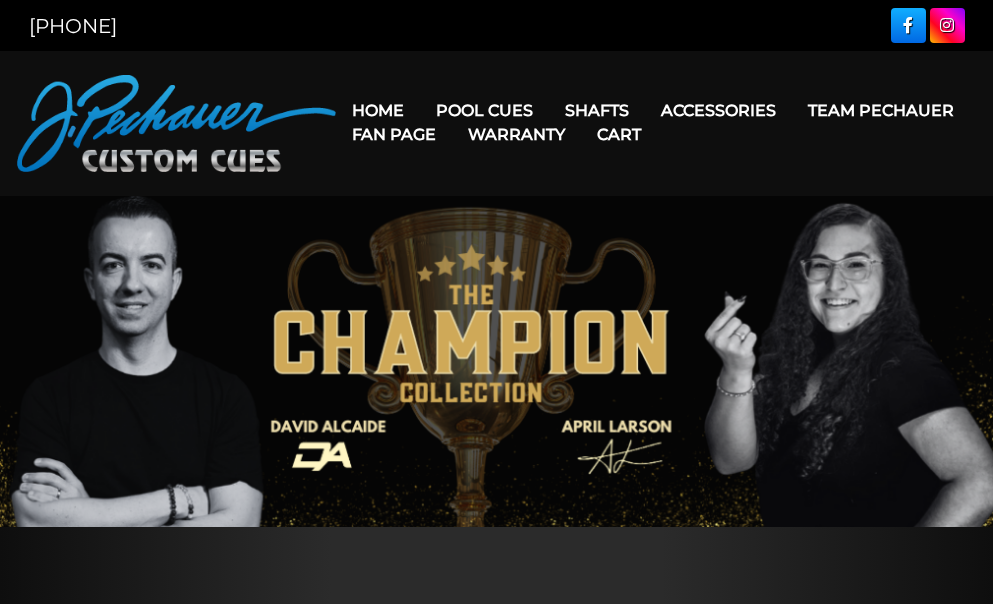 scroll, scrollTop: 0, scrollLeft: 0, axis: both 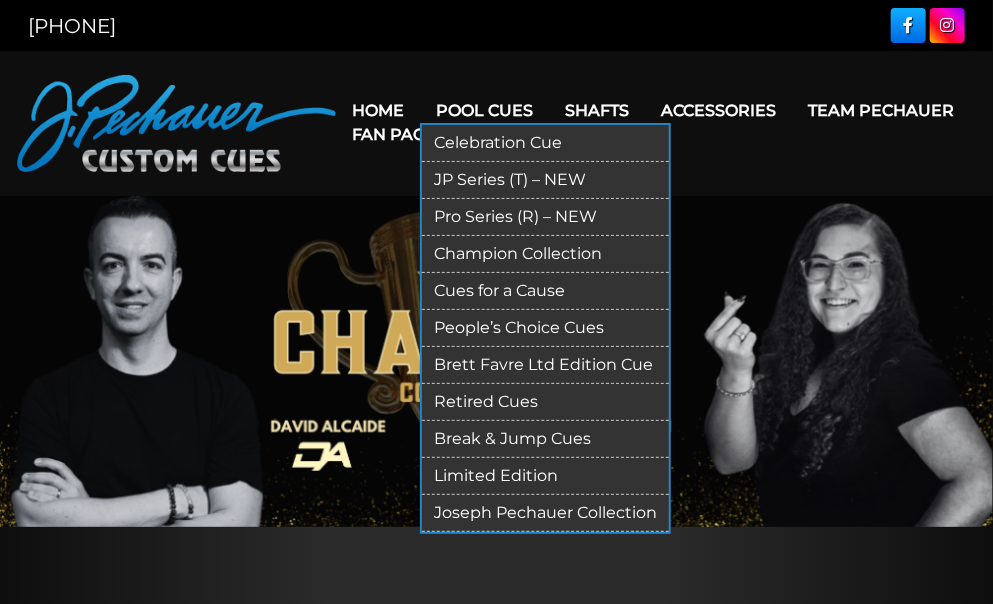 click on "Pro Series (R) – NEW" at bounding box center [545, 217] 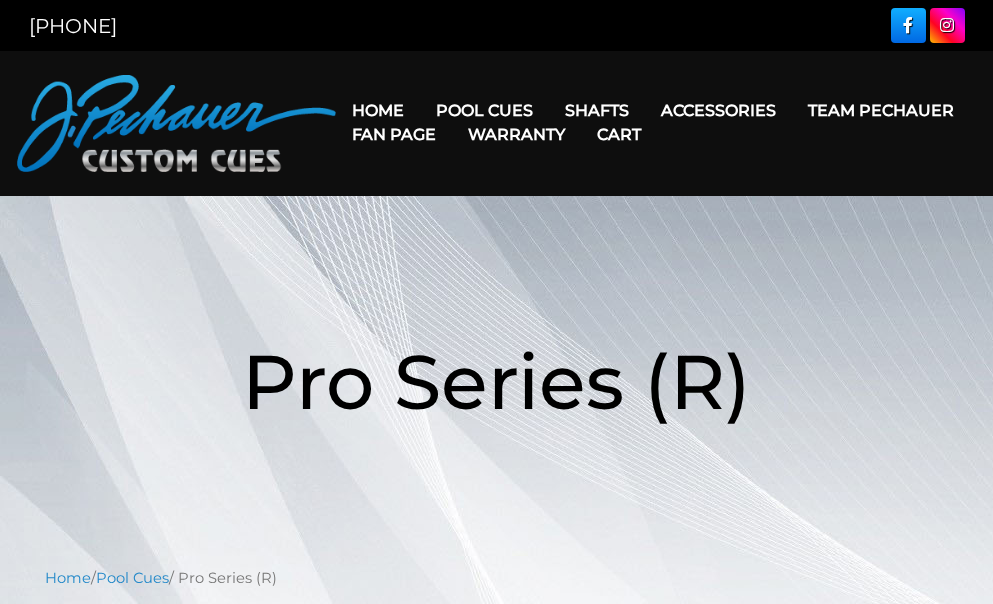 scroll, scrollTop: 0, scrollLeft: 0, axis: both 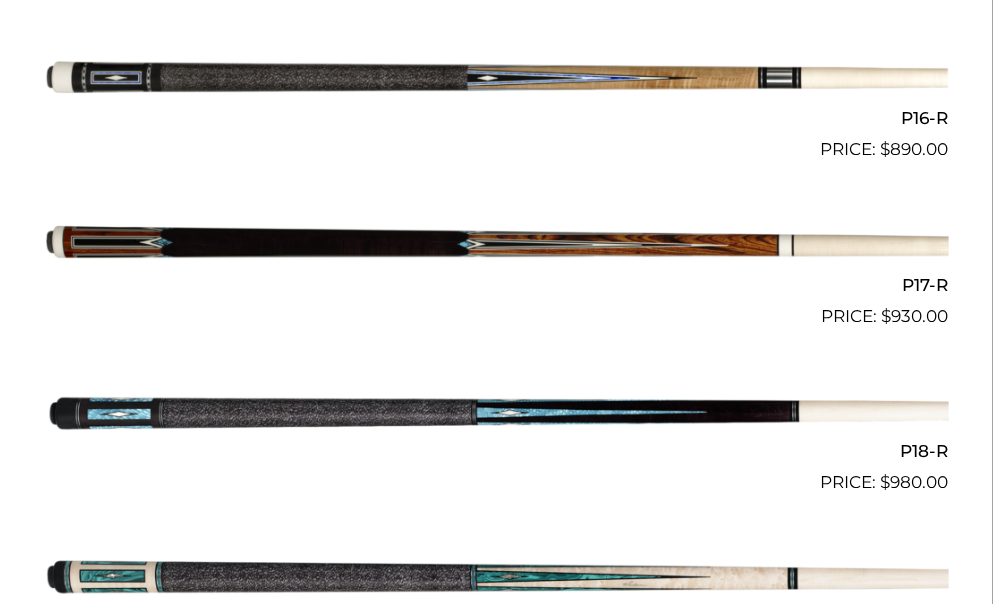 click at bounding box center (497, 246) 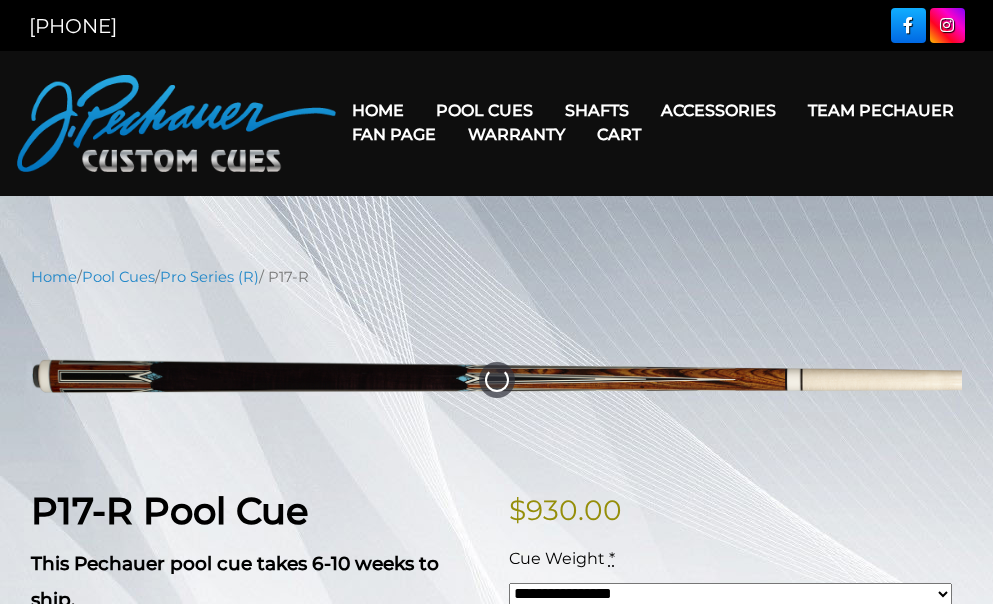 scroll, scrollTop: 0, scrollLeft: 0, axis: both 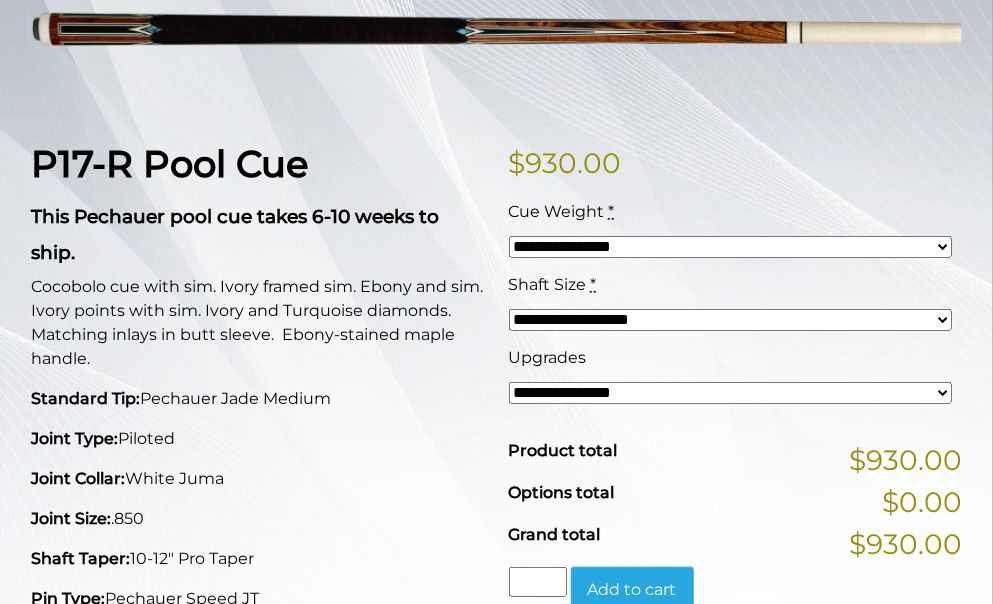 click on "**********" at bounding box center (731, 247) 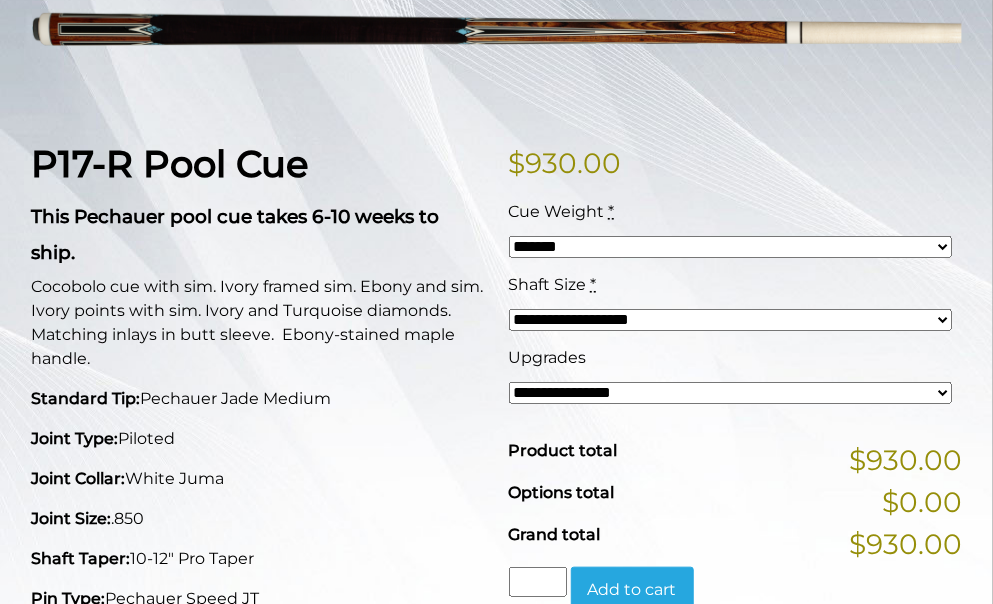 click on "**********" at bounding box center (731, 247) 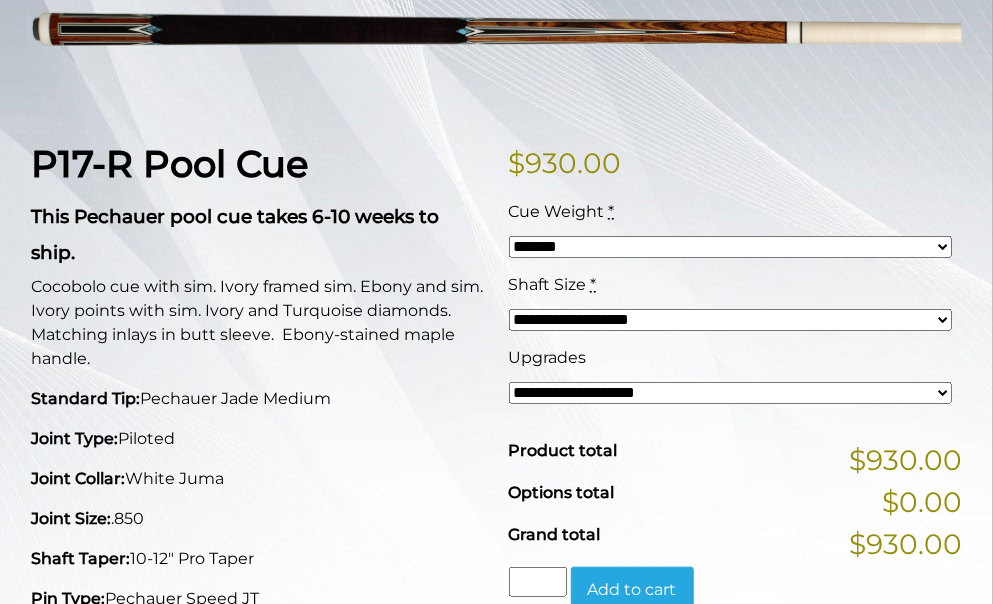 click on "**********" at bounding box center [731, 393] 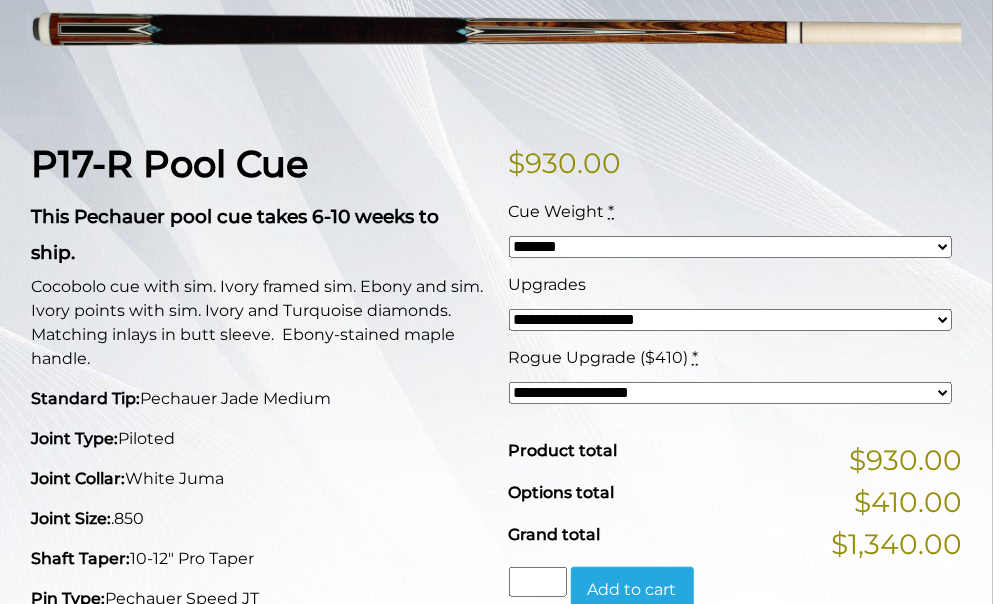 click on "**********" at bounding box center [731, 393] 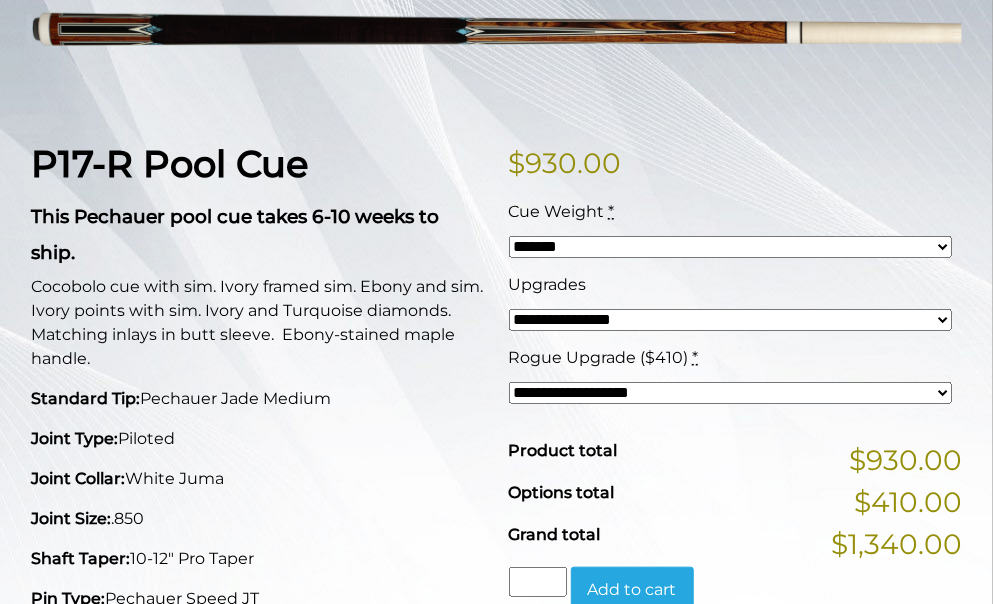 click on "**********" at bounding box center (731, 320) 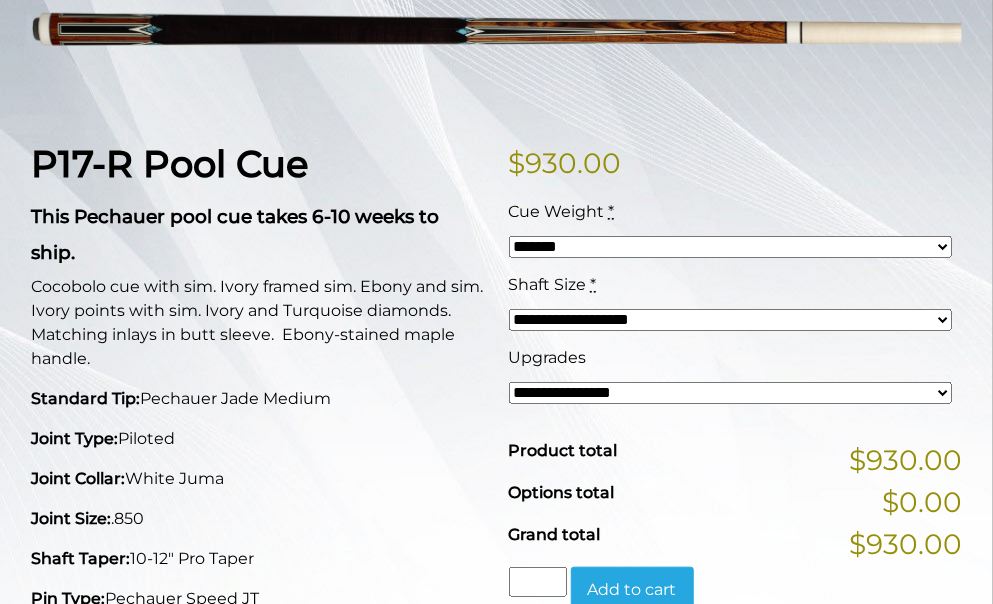 click on "**********" at bounding box center (731, 393) 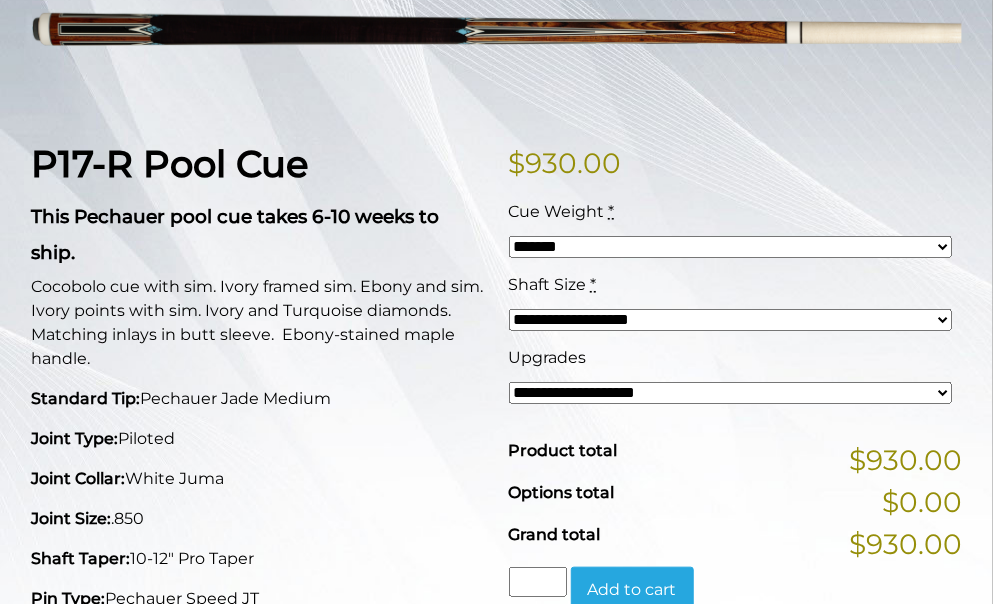 click on "**********" at bounding box center [731, 393] 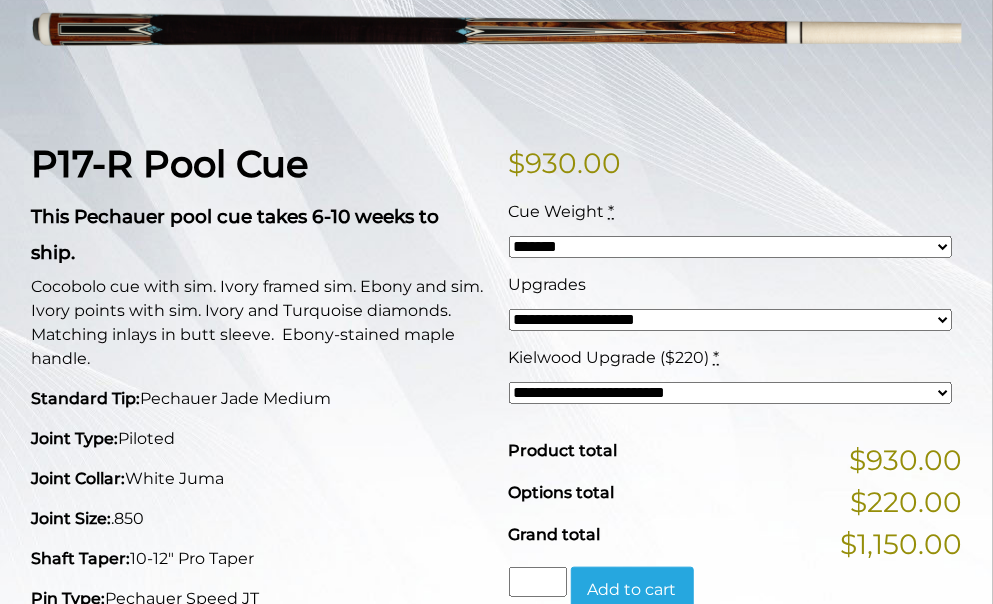 click on "**********" at bounding box center [731, 393] 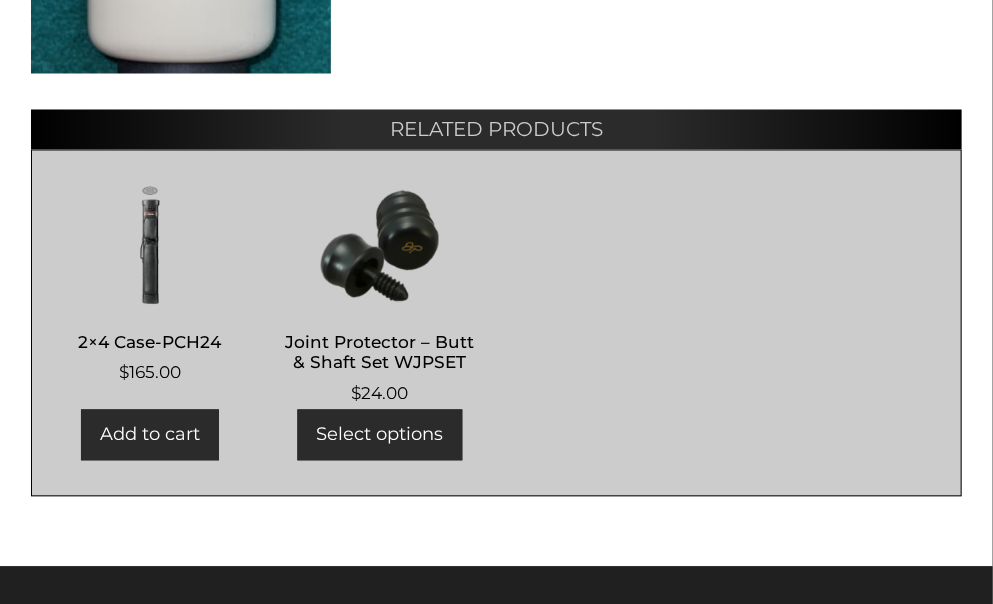 scroll, scrollTop: 1189, scrollLeft: 0, axis: vertical 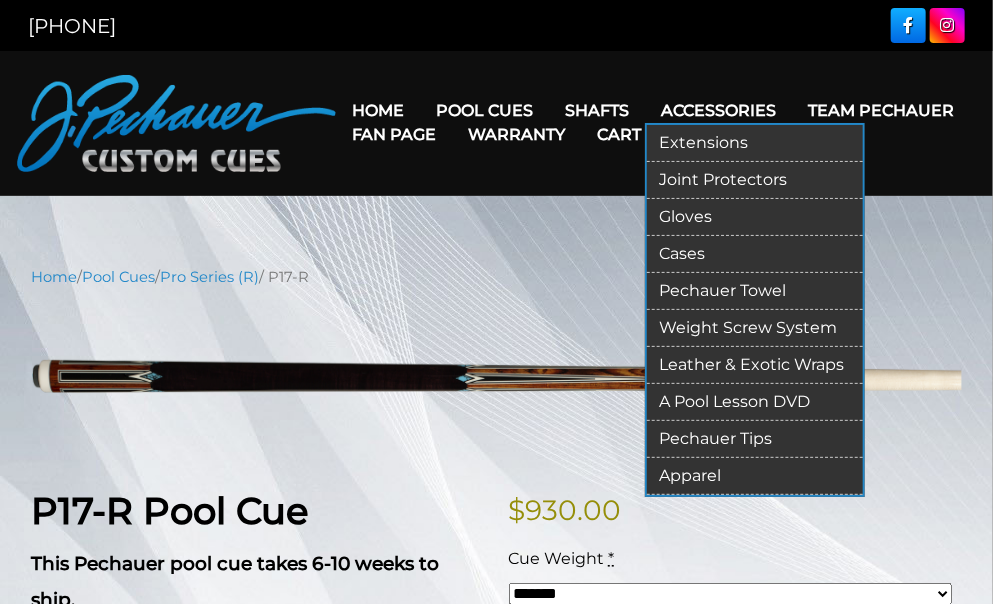 click on "Cases" at bounding box center (755, 254) 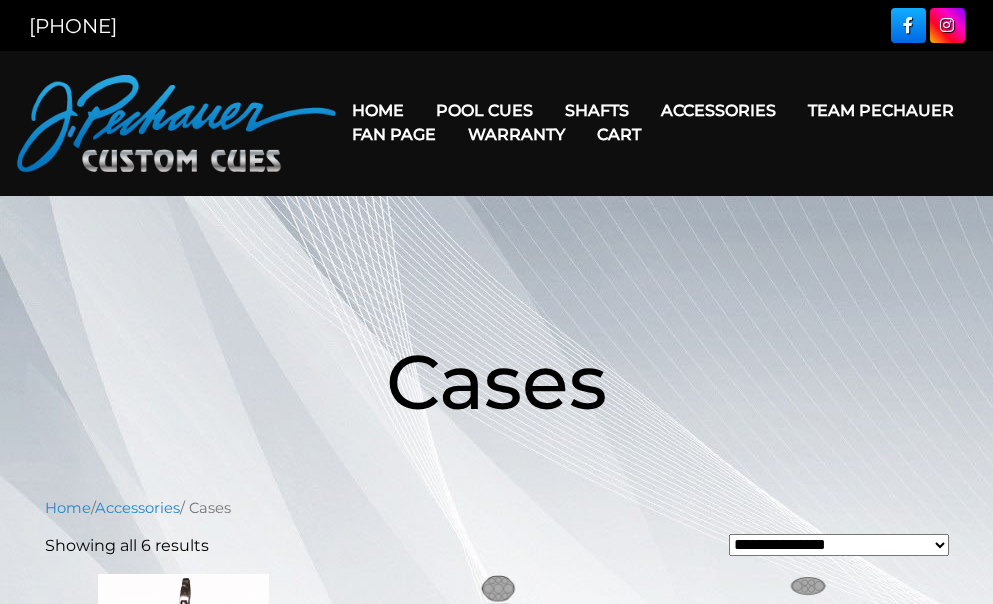 scroll, scrollTop: 0, scrollLeft: 0, axis: both 